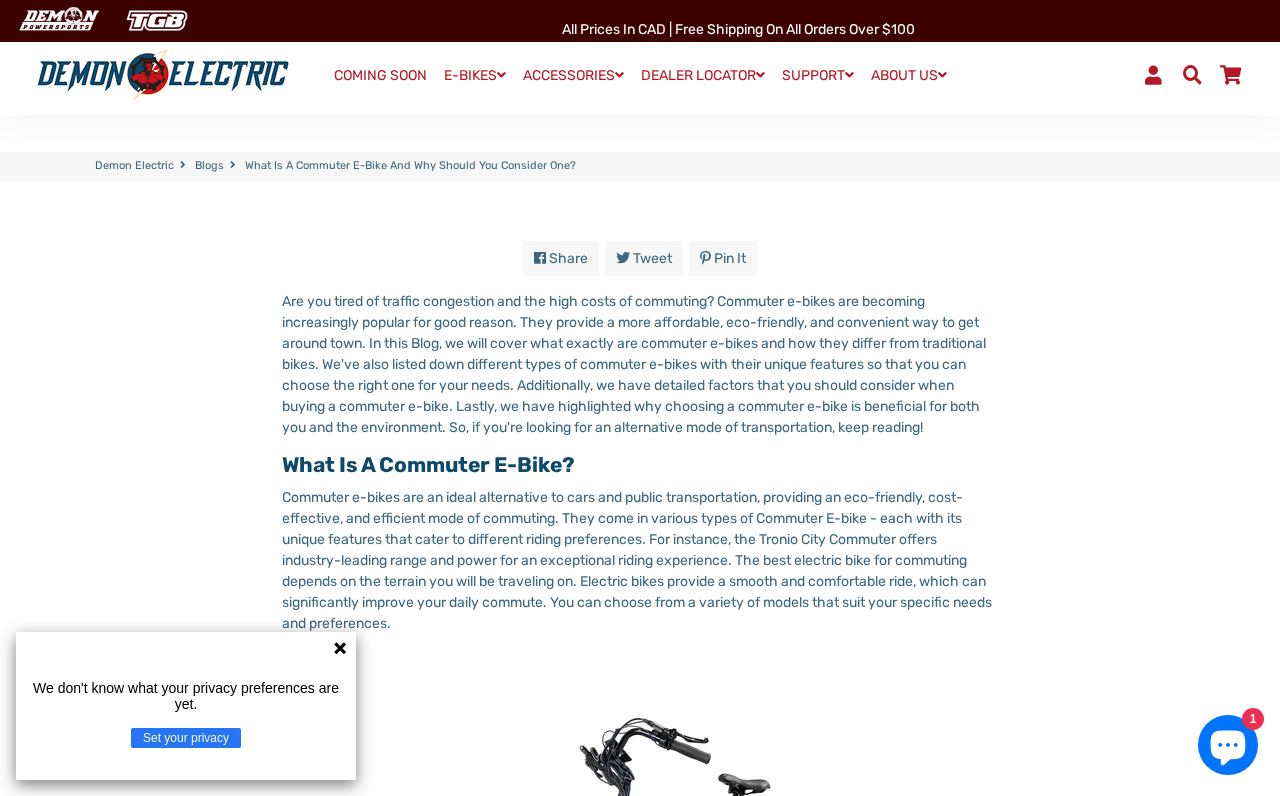 scroll, scrollTop: 480, scrollLeft: 0, axis: vertical 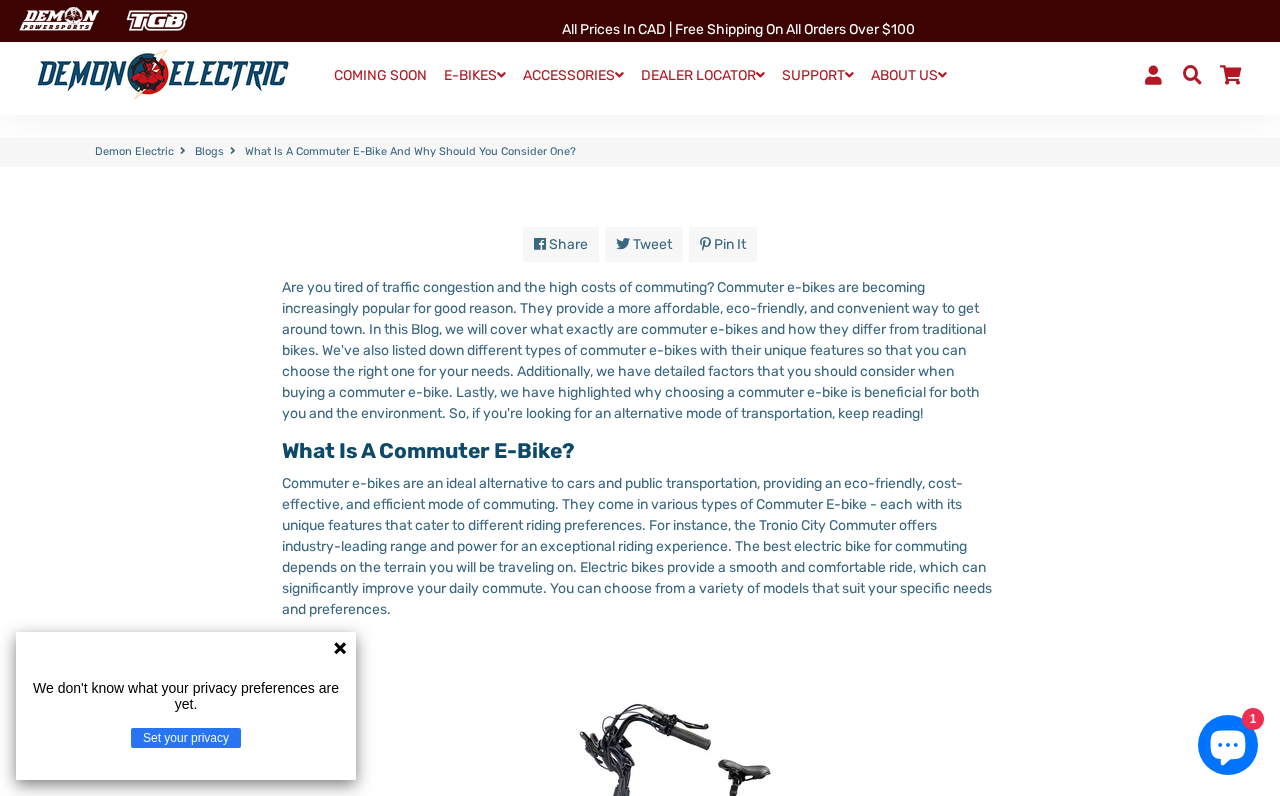 click 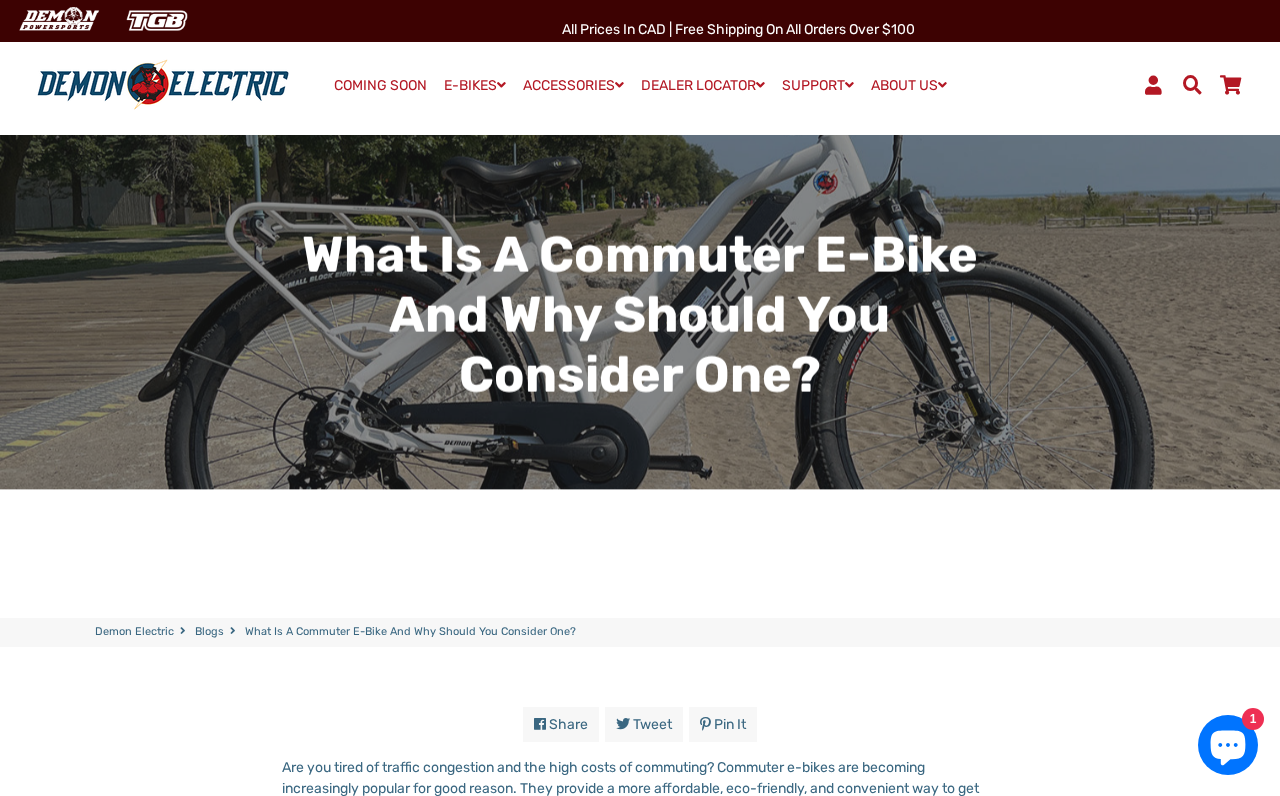 scroll, scrollTop: 0, scrollLeft: 0, axis: both 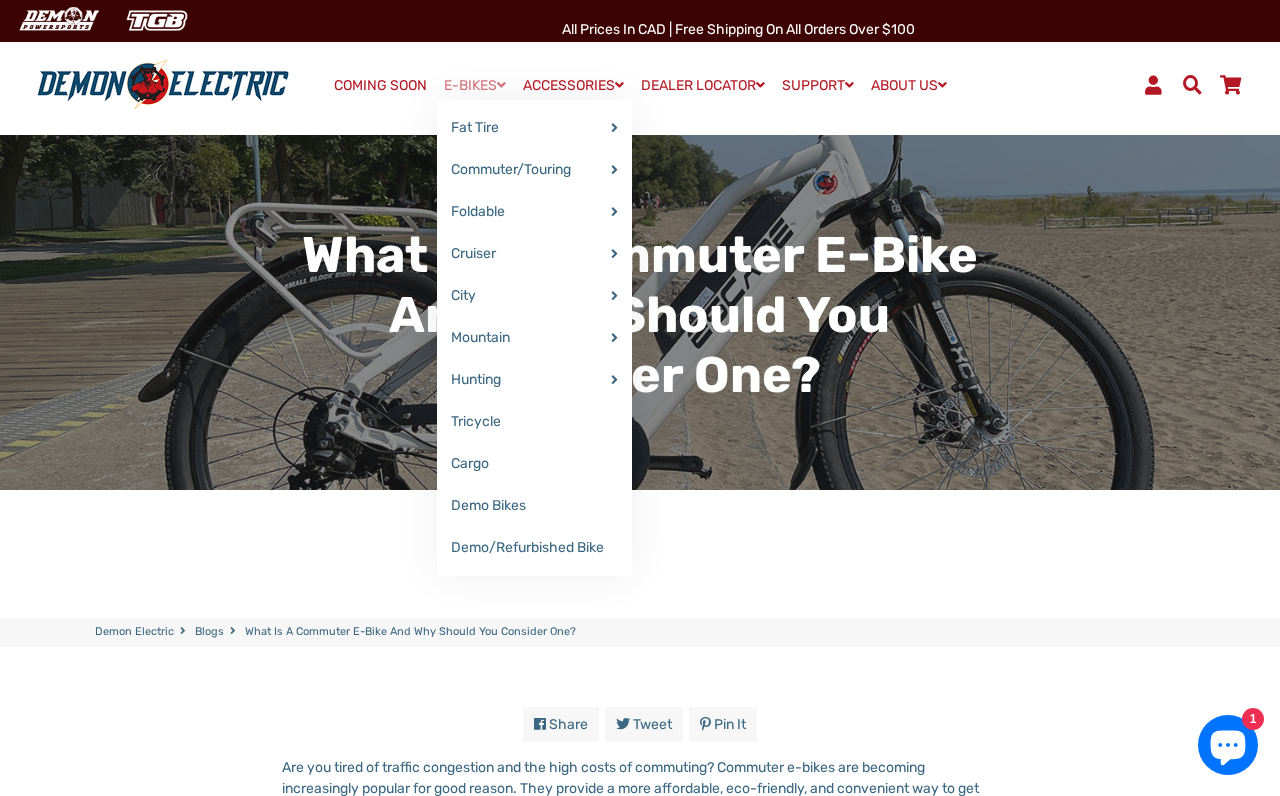 click on "E-BIKES" at bounding box center (475, 85) 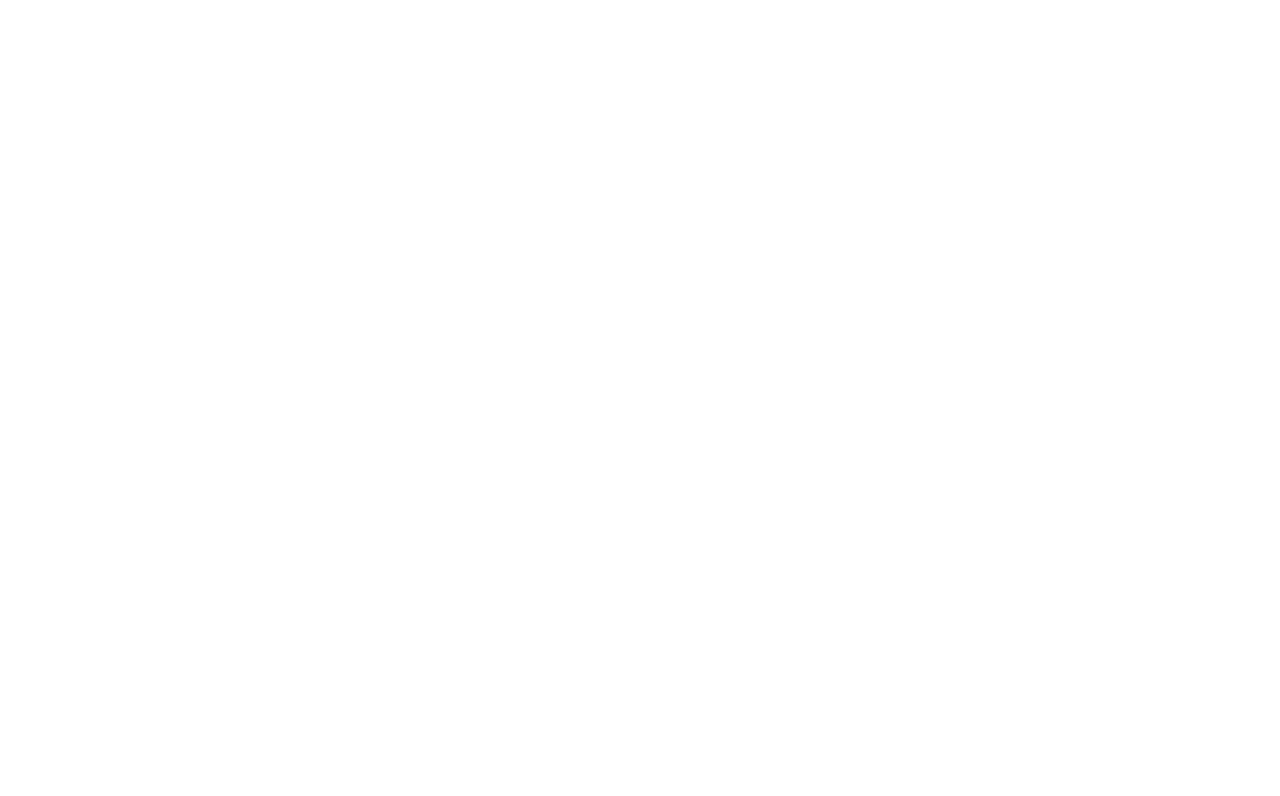 scroll, scrollTop: 0, scrollLeft: 0, axis: both 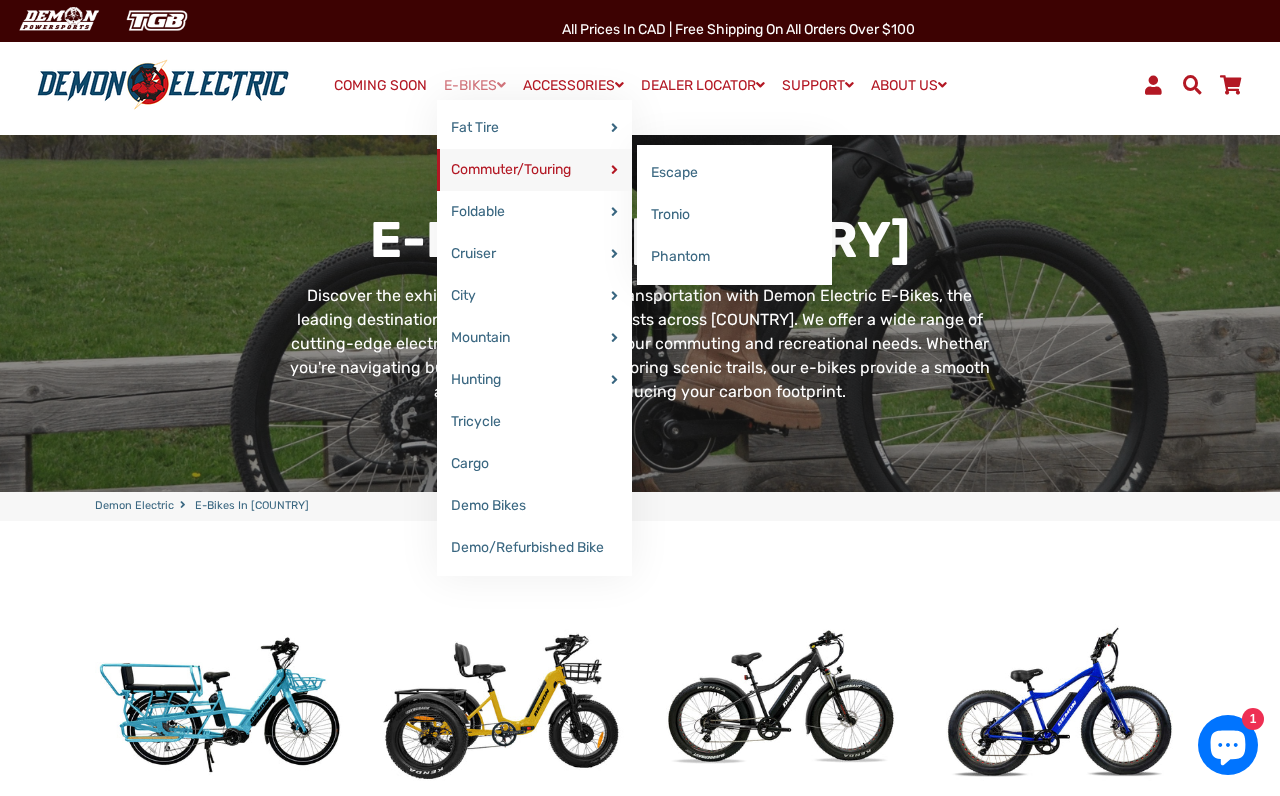 click on "Commuter/Touring" at bounding box center [534, 170] 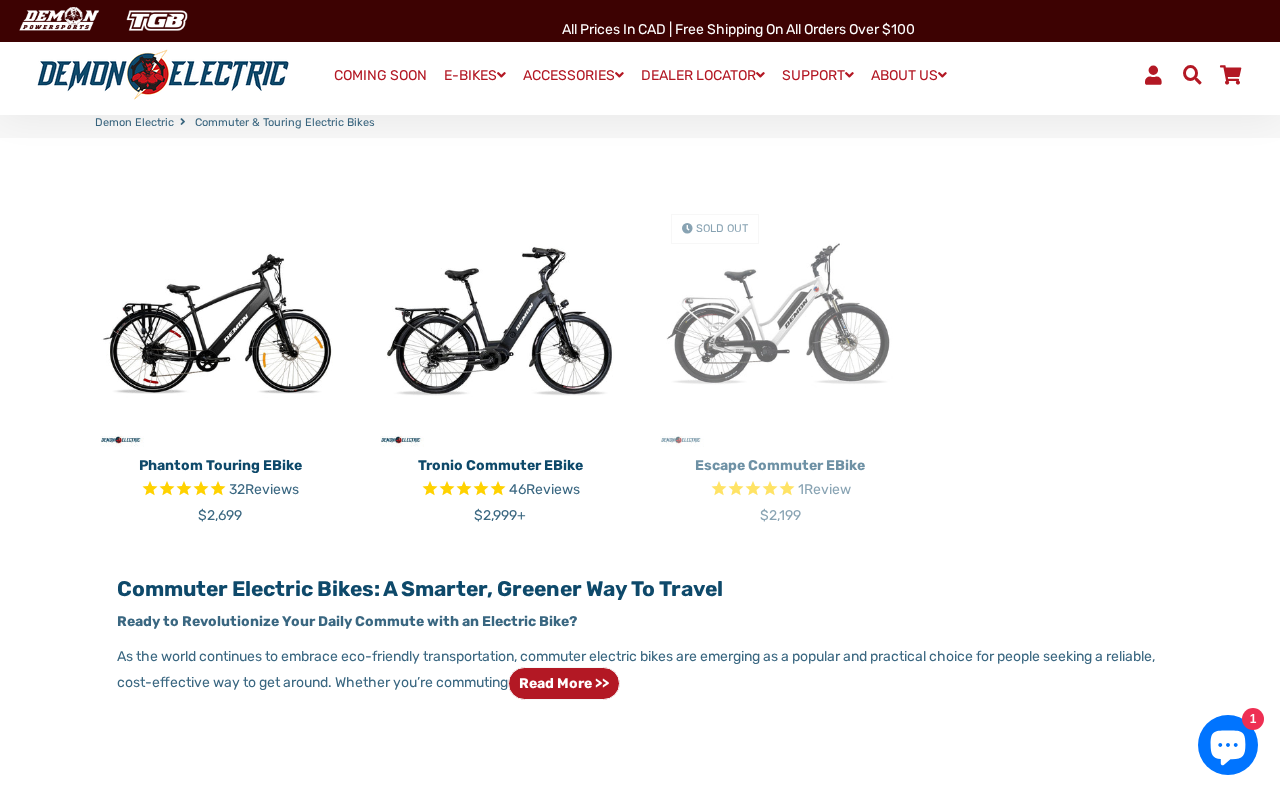 scroll, scrollTop: 565, scrollLeft: 0, axis: vertical 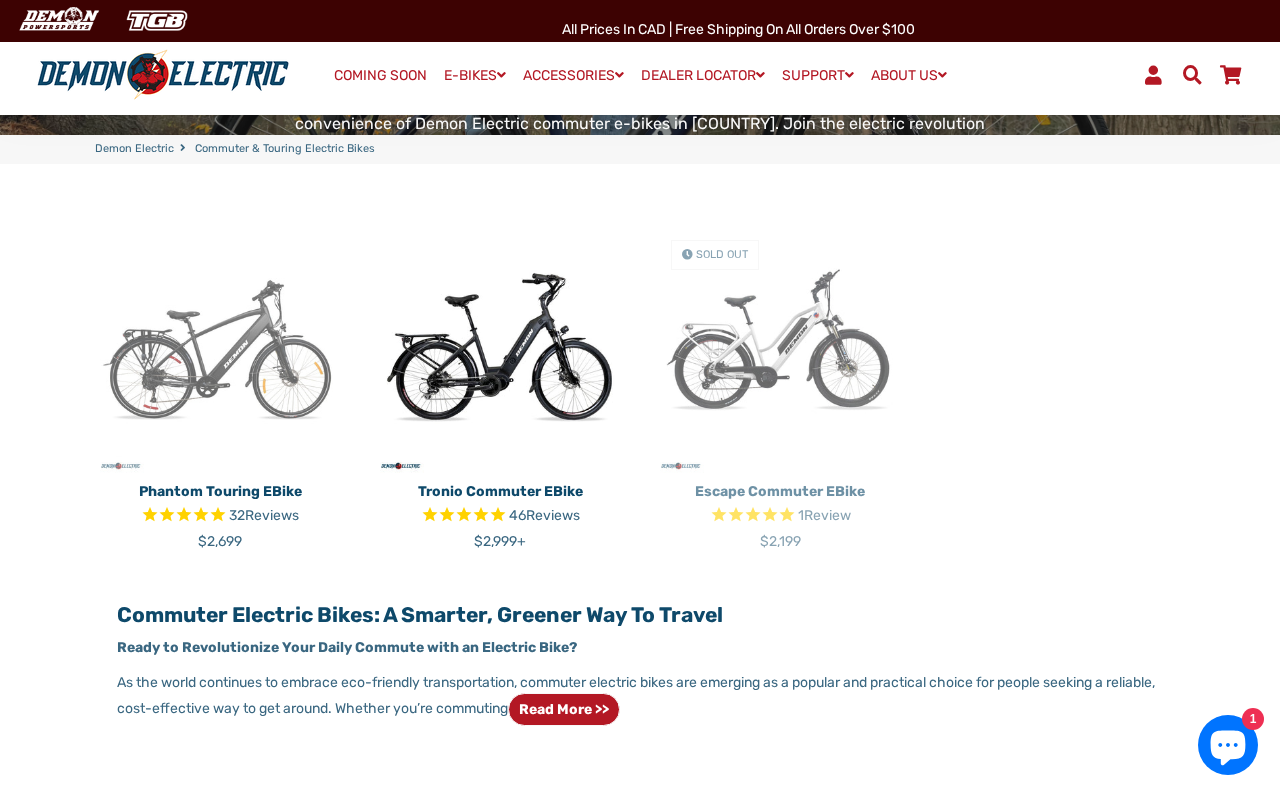 click at bounding box center [220, 349] 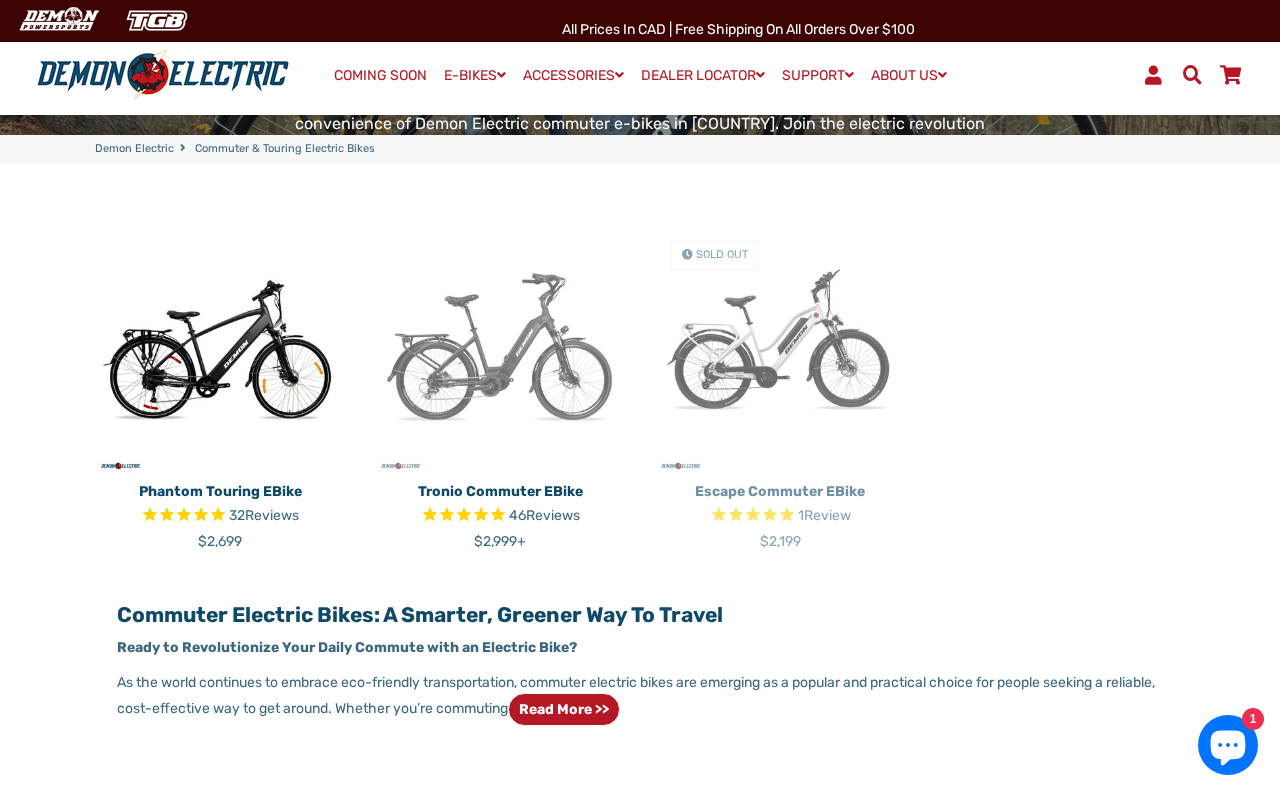 click at bounding box center [500, 349] 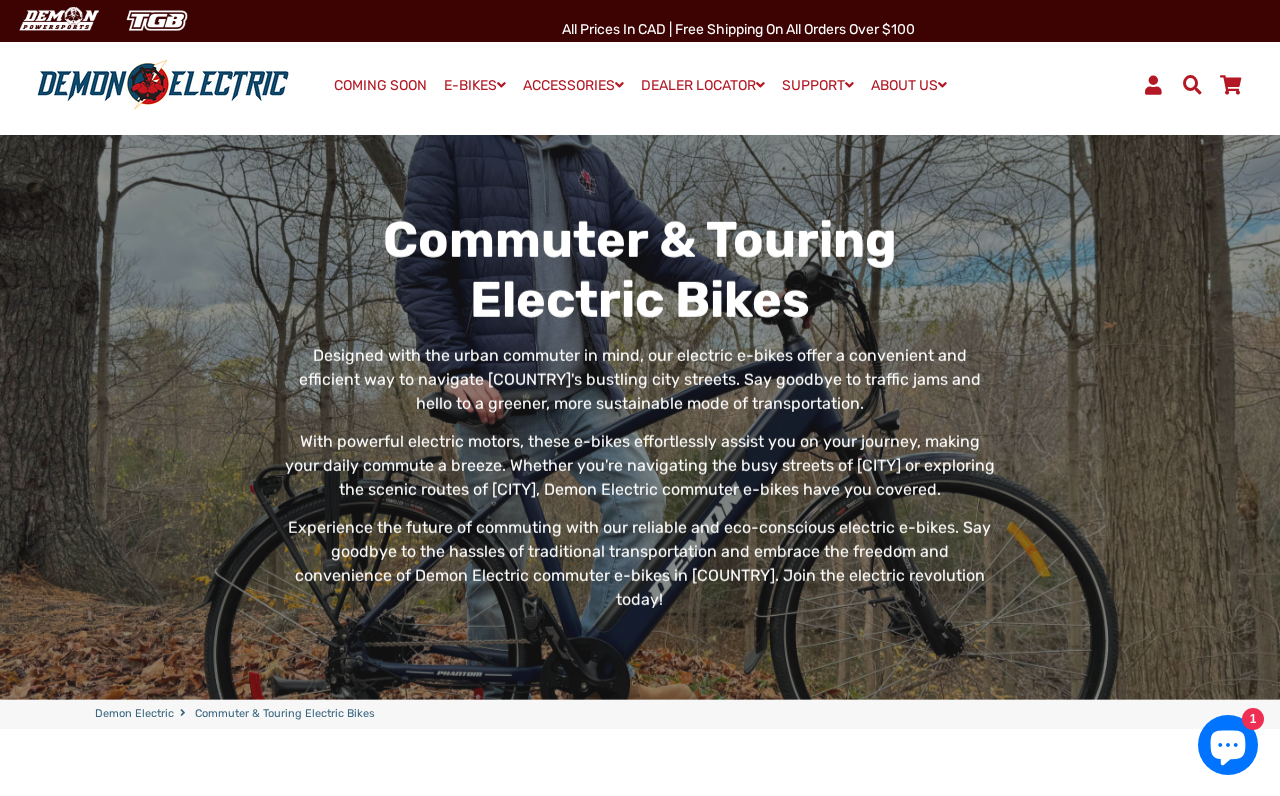 scroll, scrollTop: 0, scrollLeft: 0, axis: both 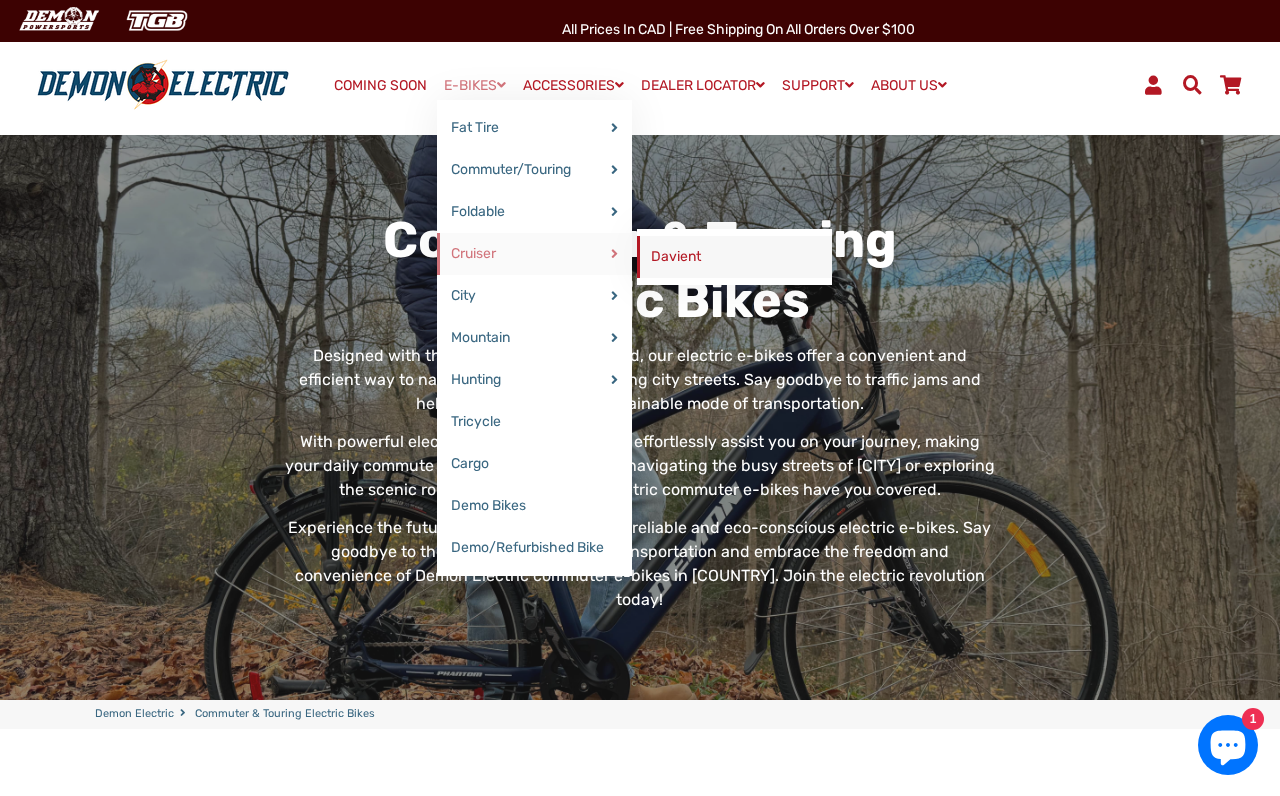 click on "Davient" at bounding box center [734, 257] 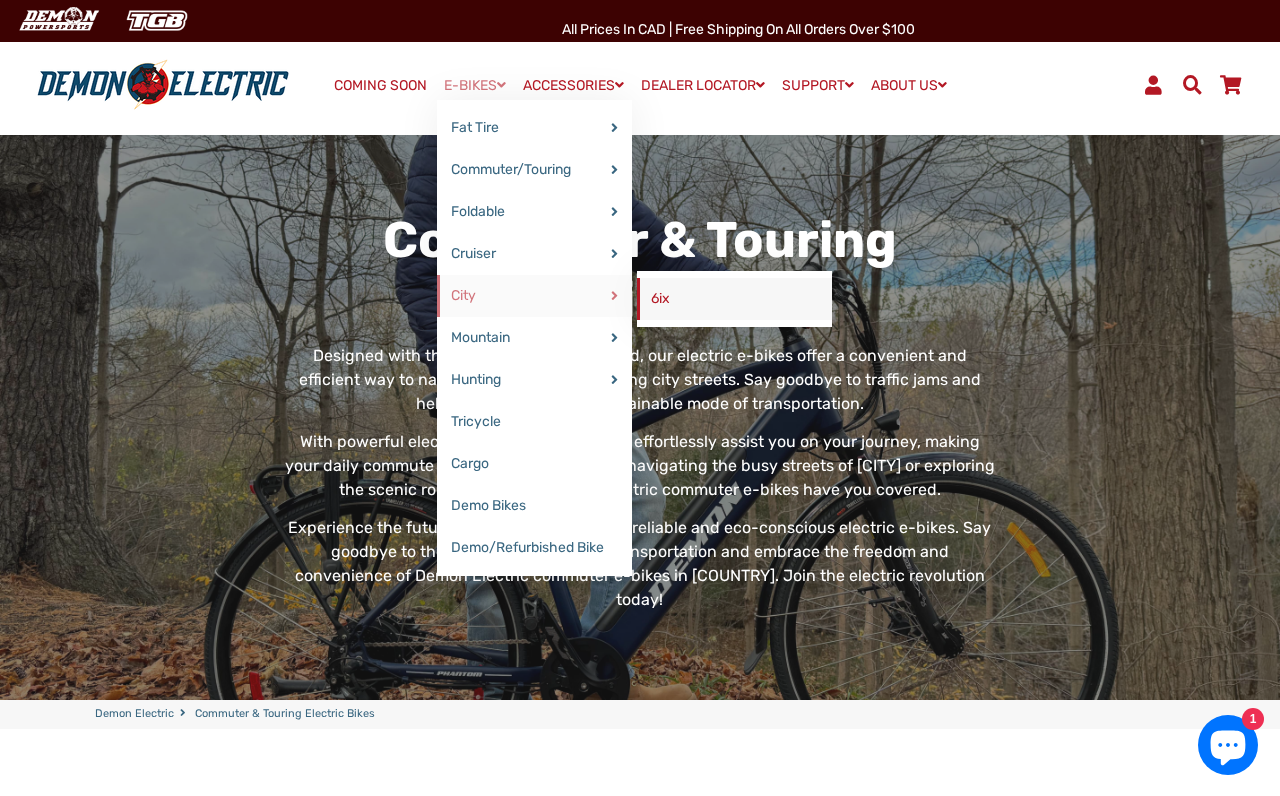 click on "6ix" at bounding box center [734, 299] 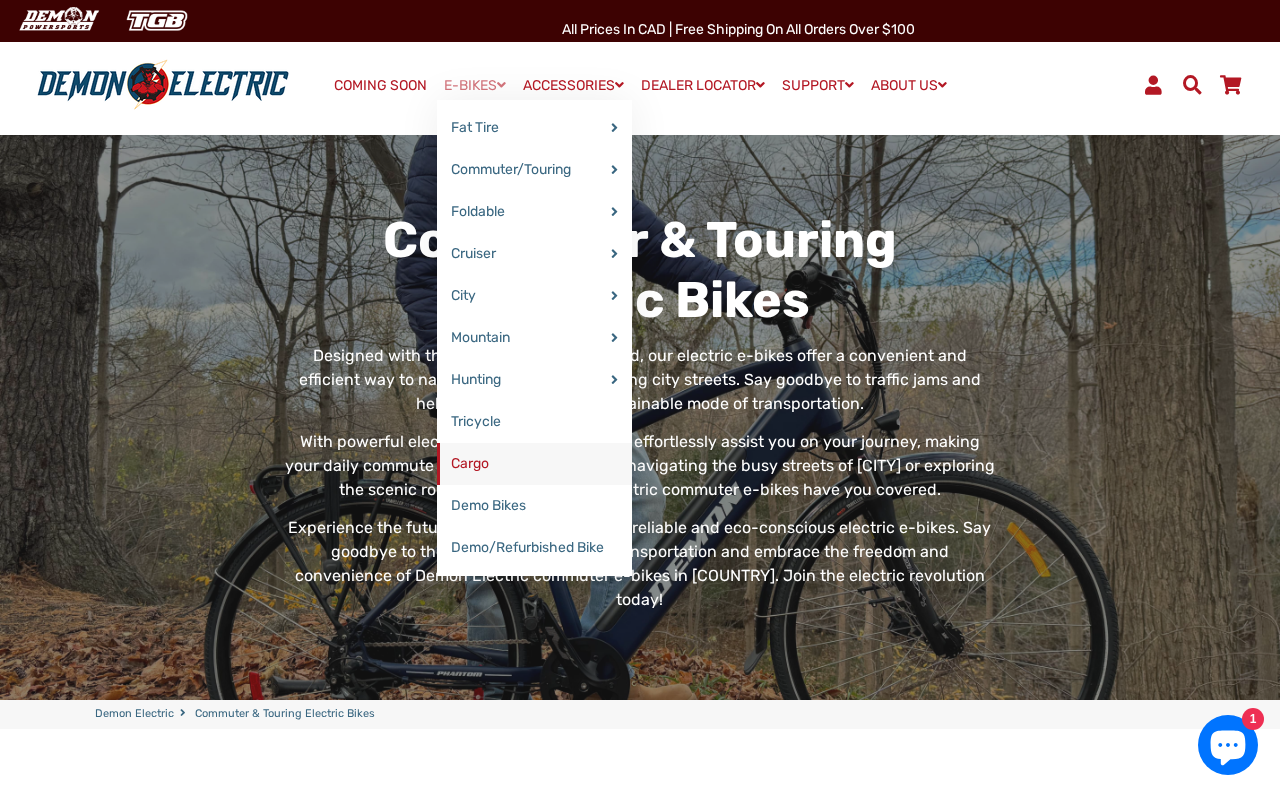click on "Cargo" at bounding box center (534, 464) 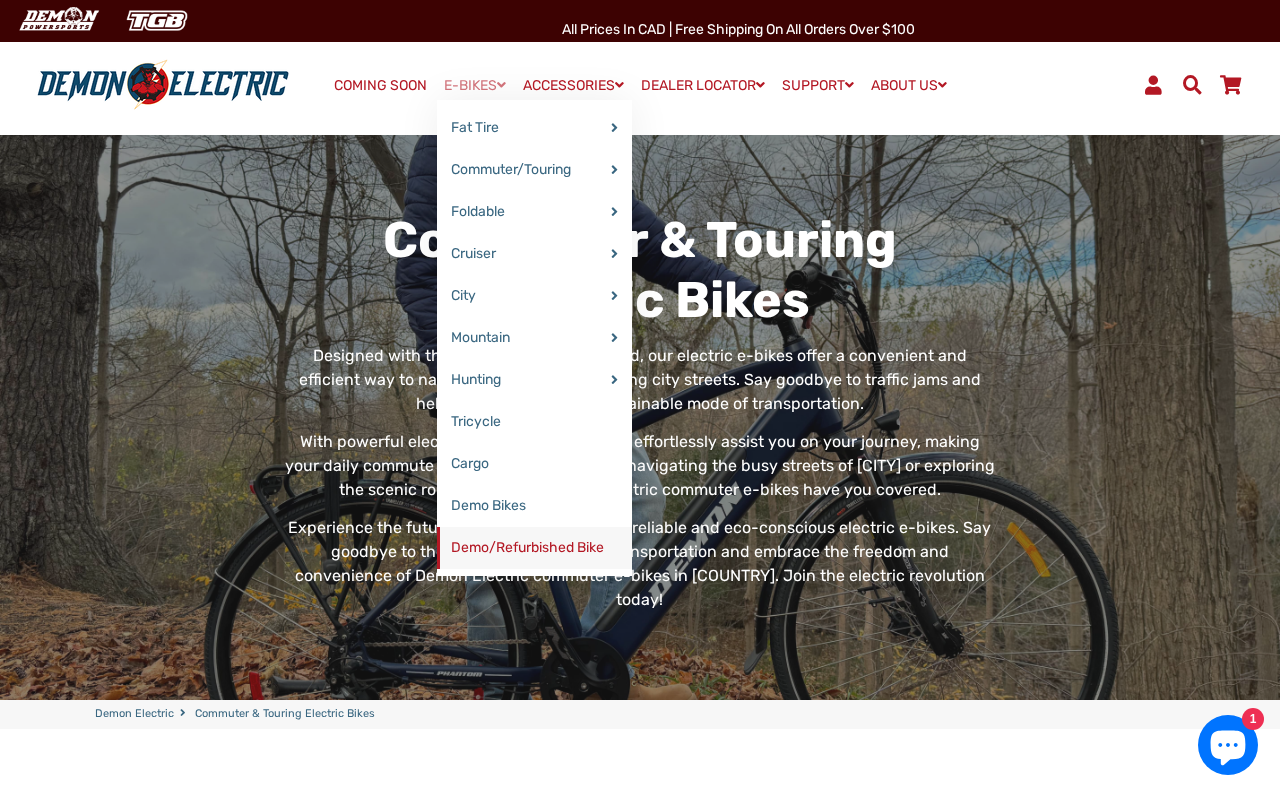 click on "Demo/Refurbished Bike" at bounding box center (534, 548) 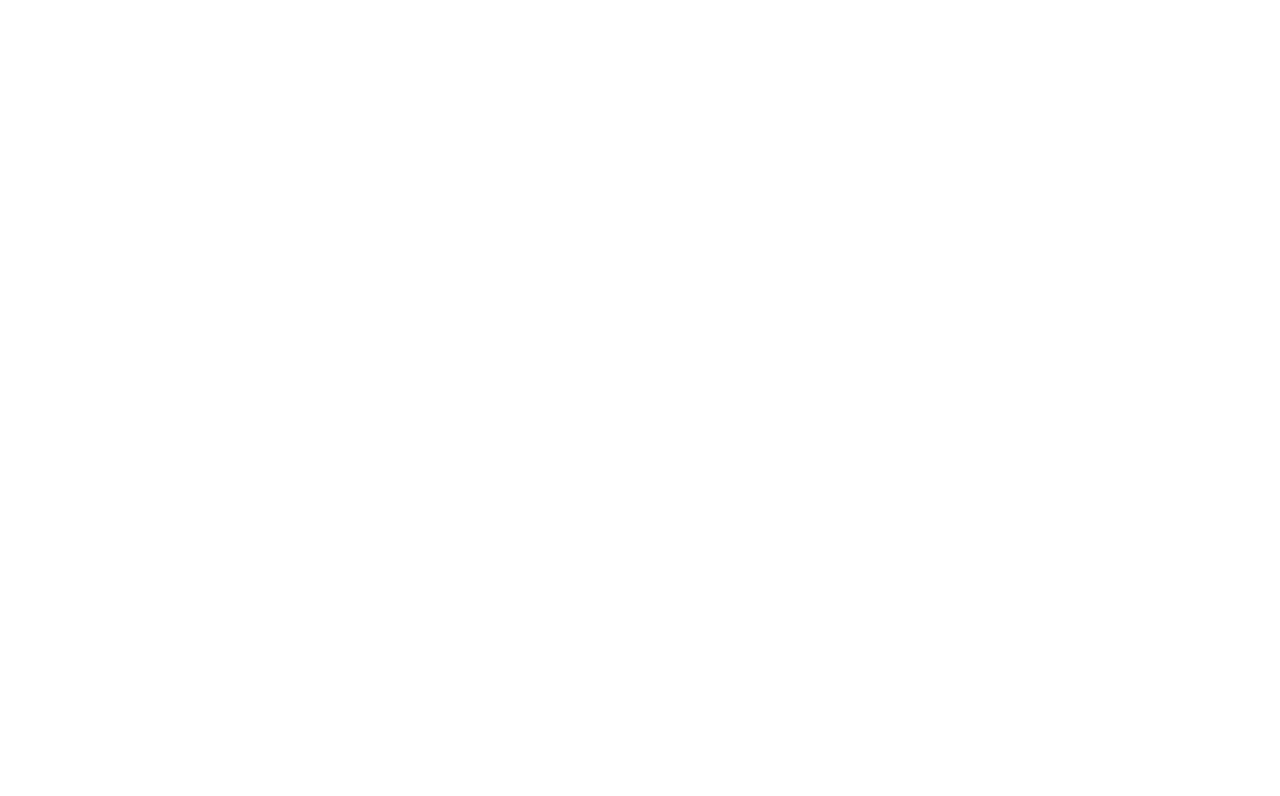select on "******" 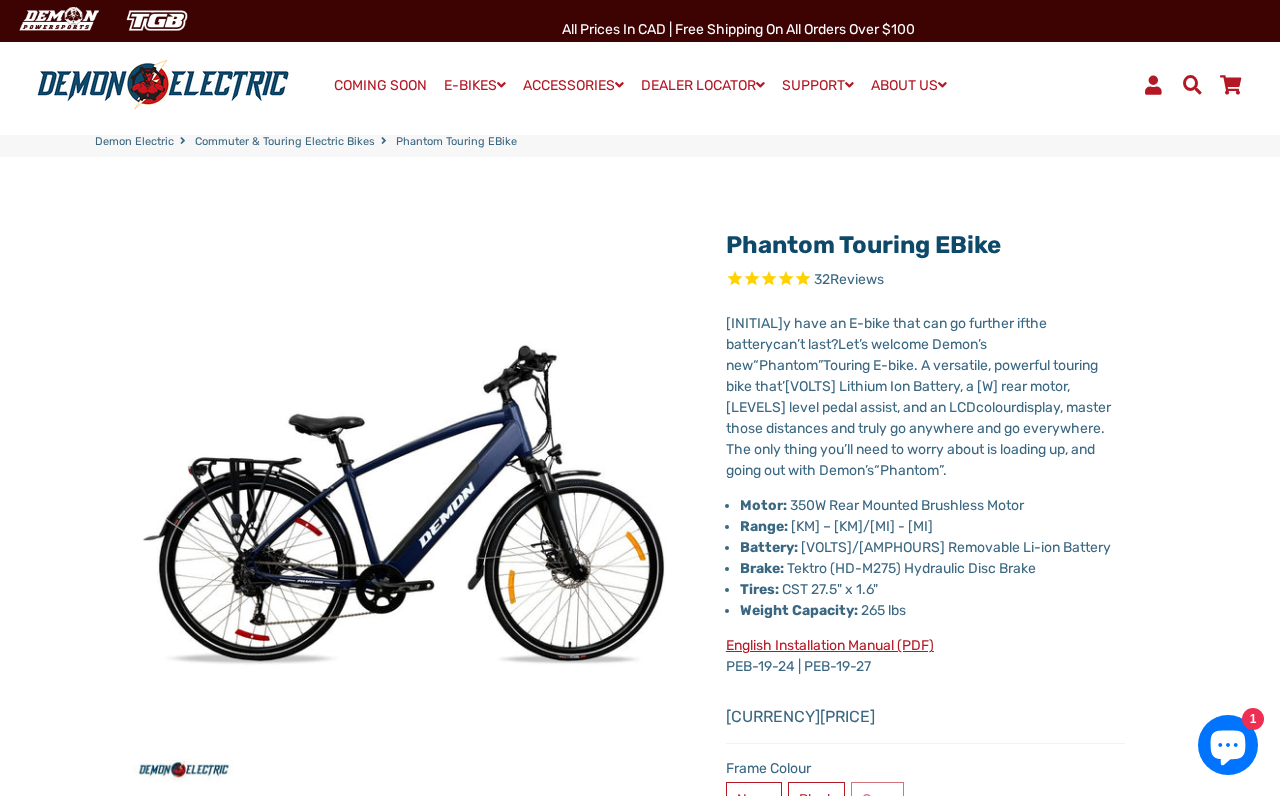 scroll, scrollTop: 0, scrollLeft: 0, axis: both 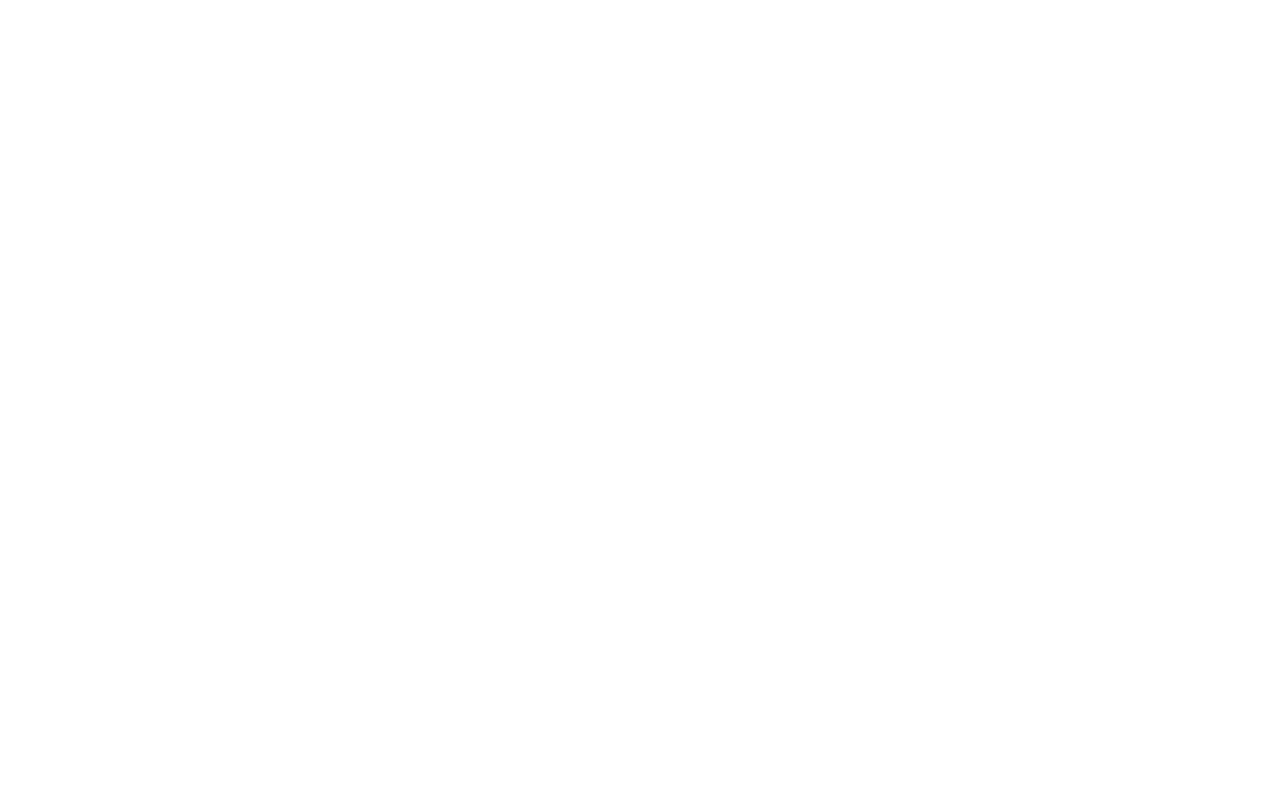 select on "******" 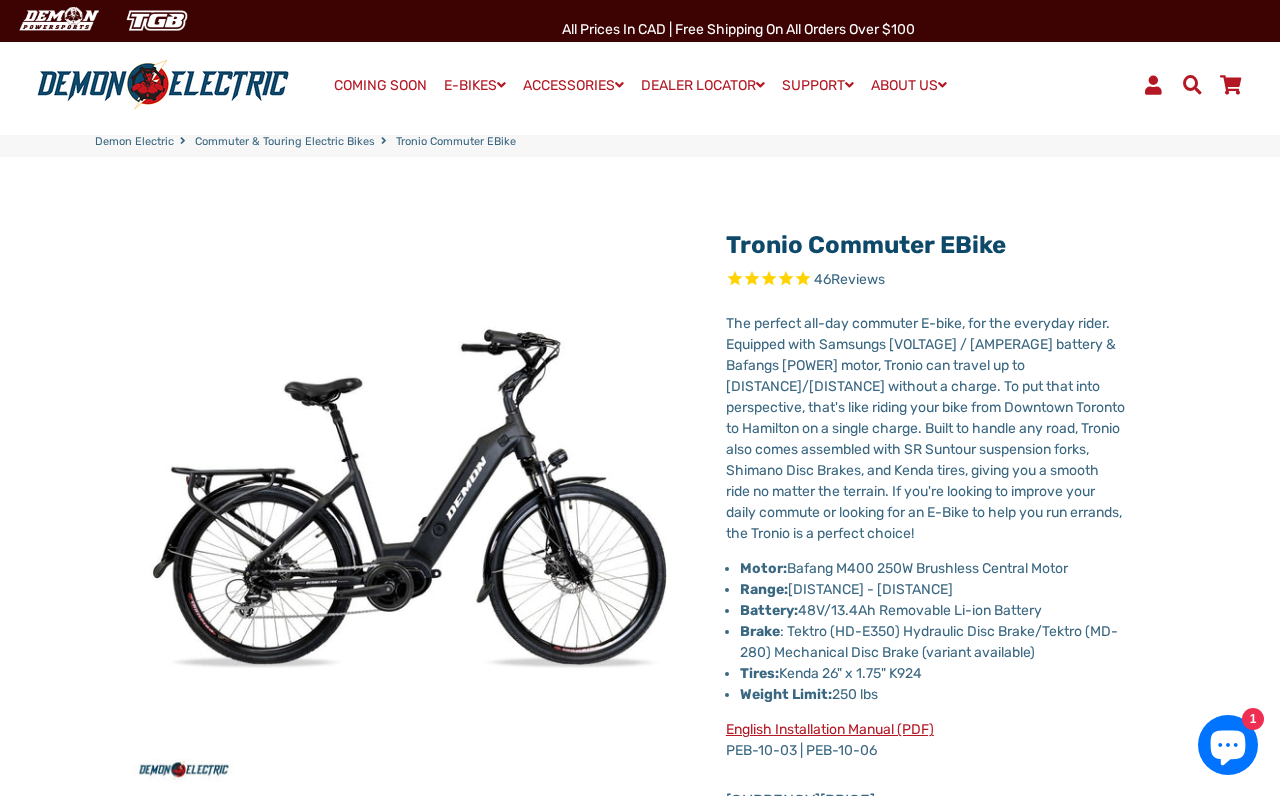 scroll, scrollTop: 0, scrollLeft: 0, axis: both 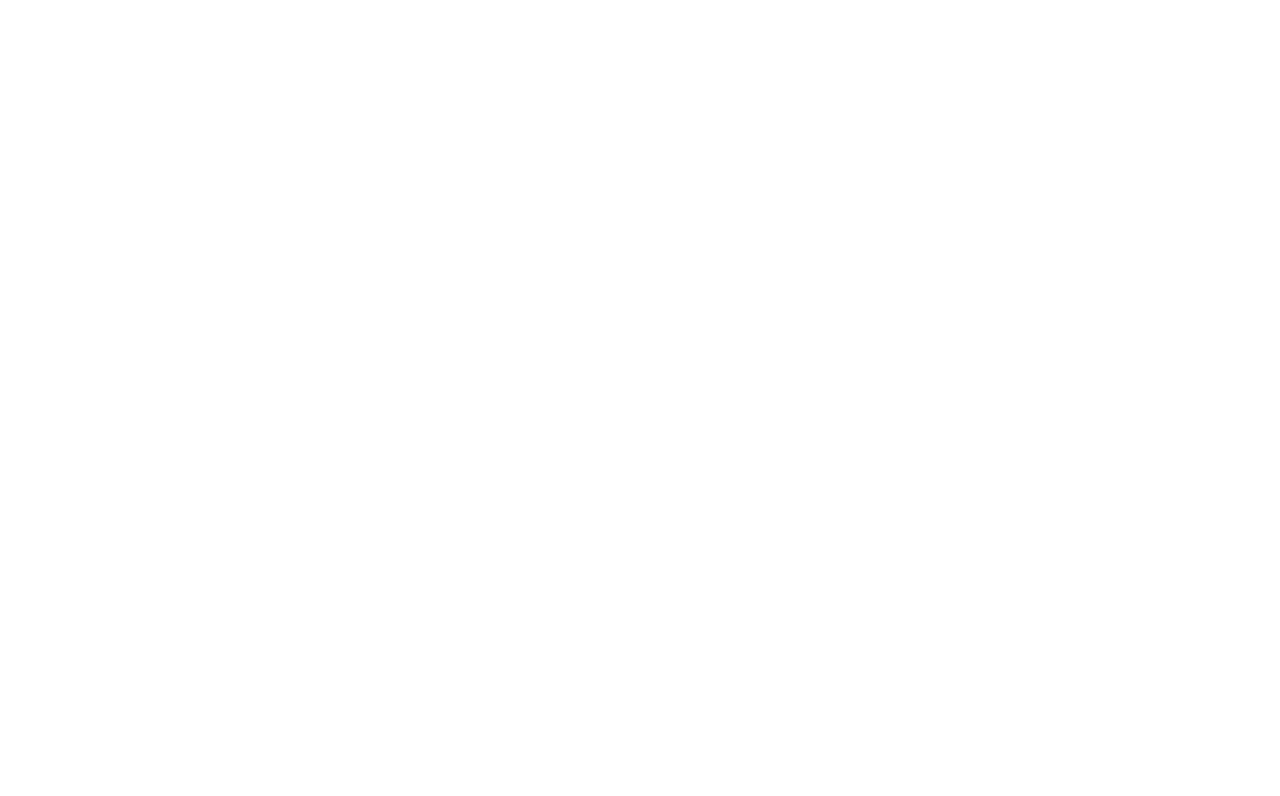 select on "******" 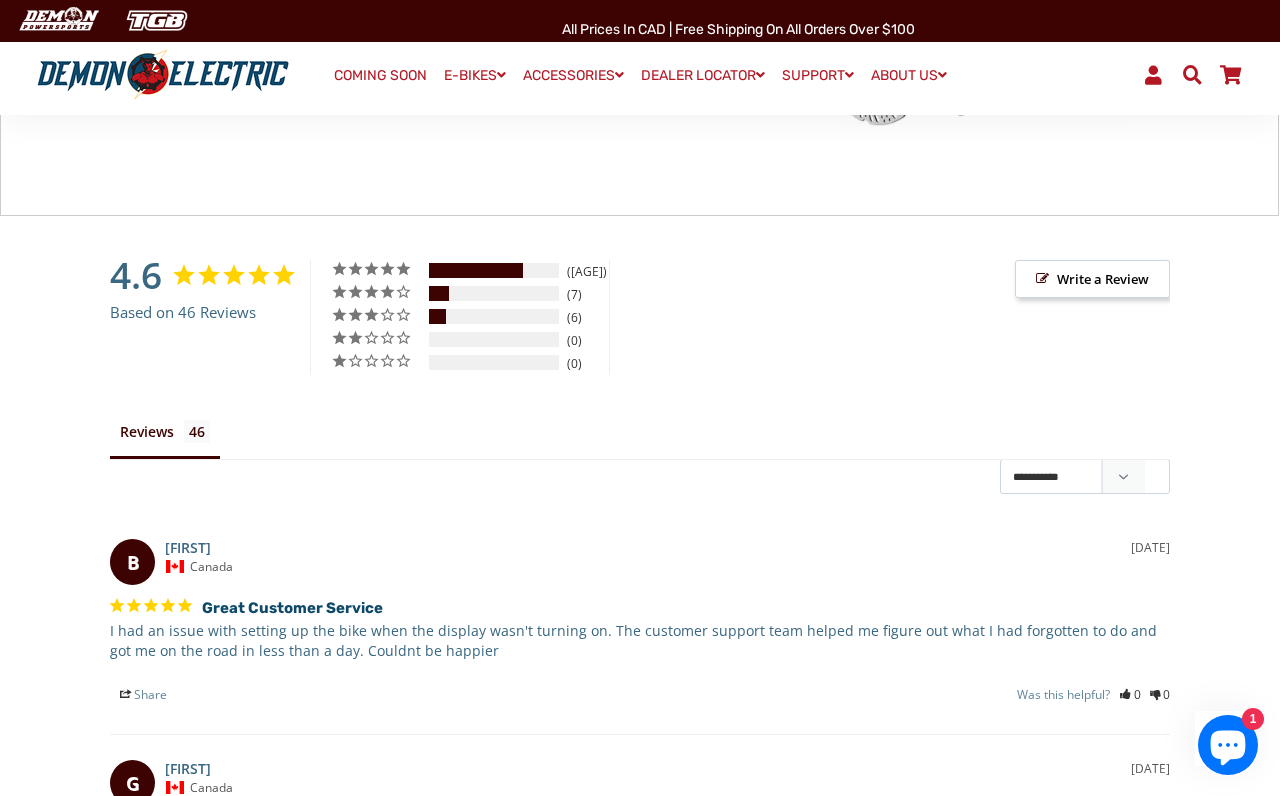 scroll, scrollTop: 2998, scrollLeft: 0, axis: vertical 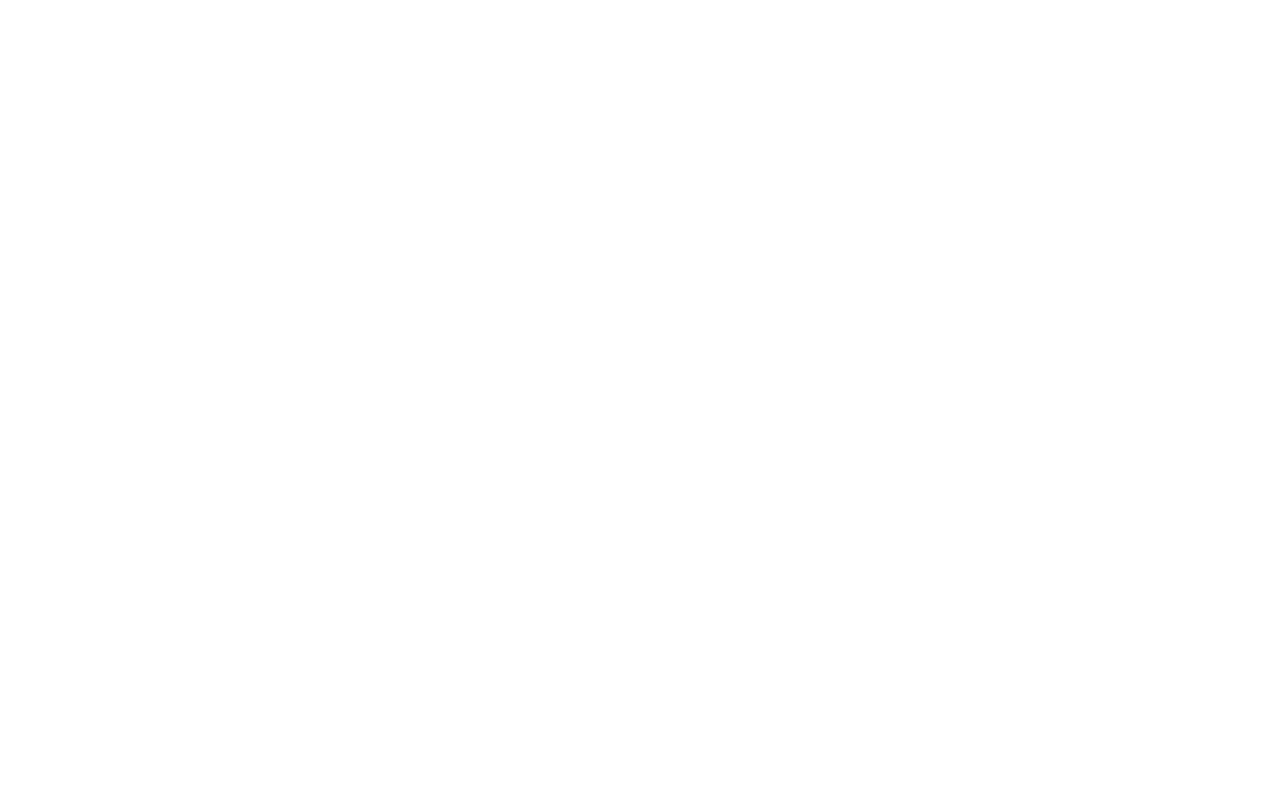 select on "******" 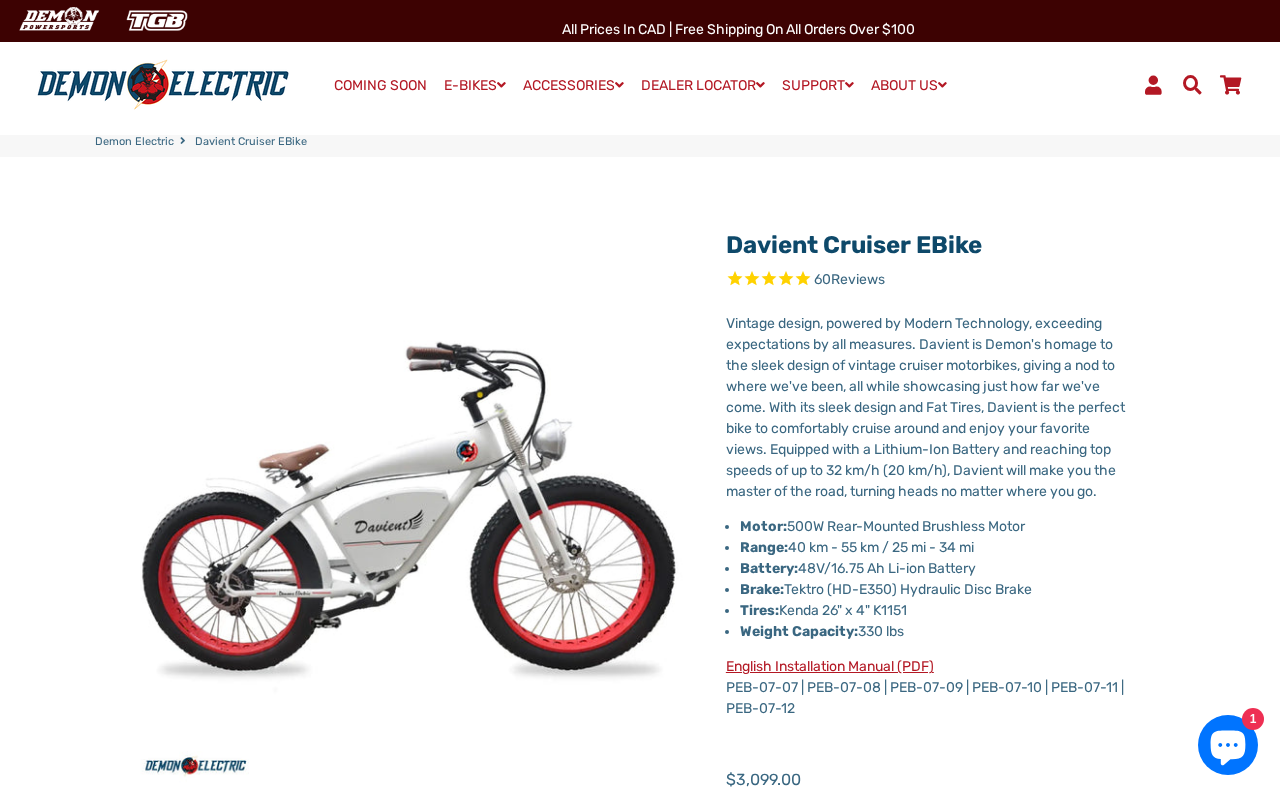 scroll, scrollTop: 0, scrollLeft: 0, axis: both 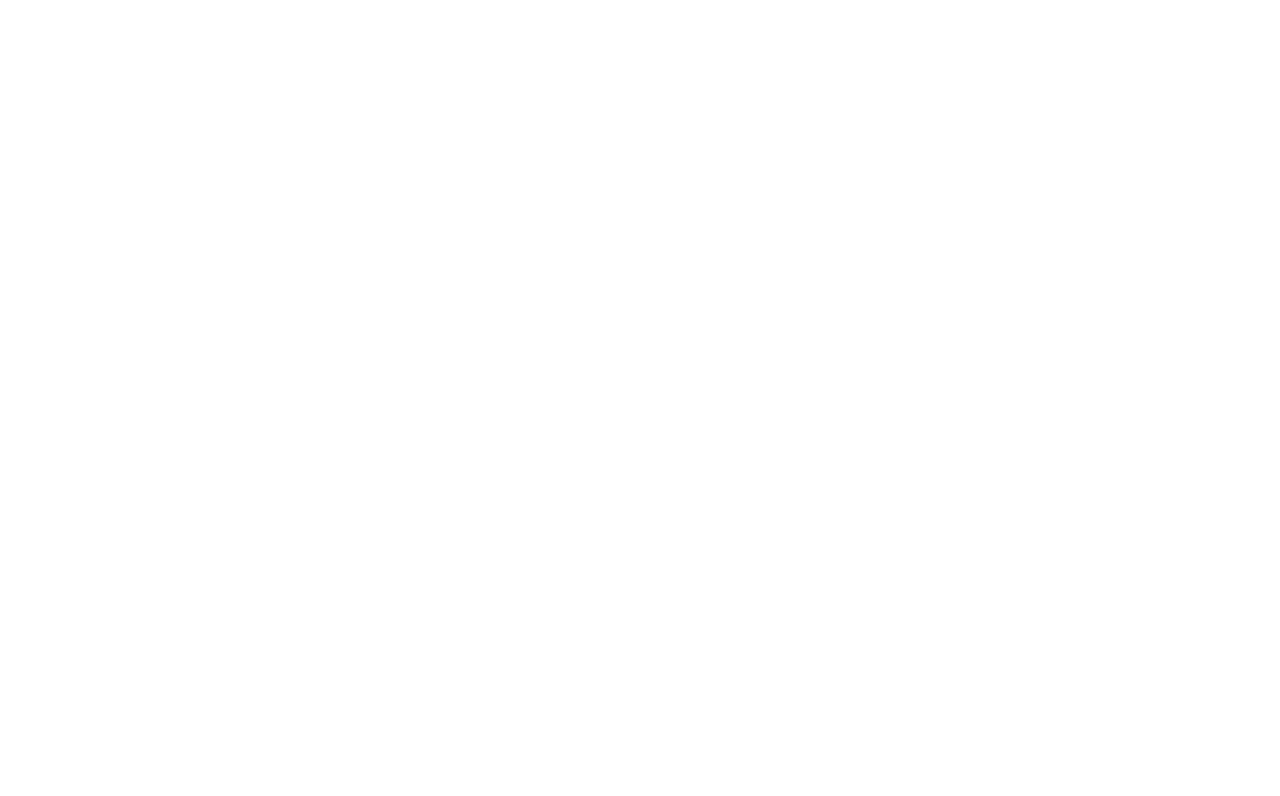 select on "******" 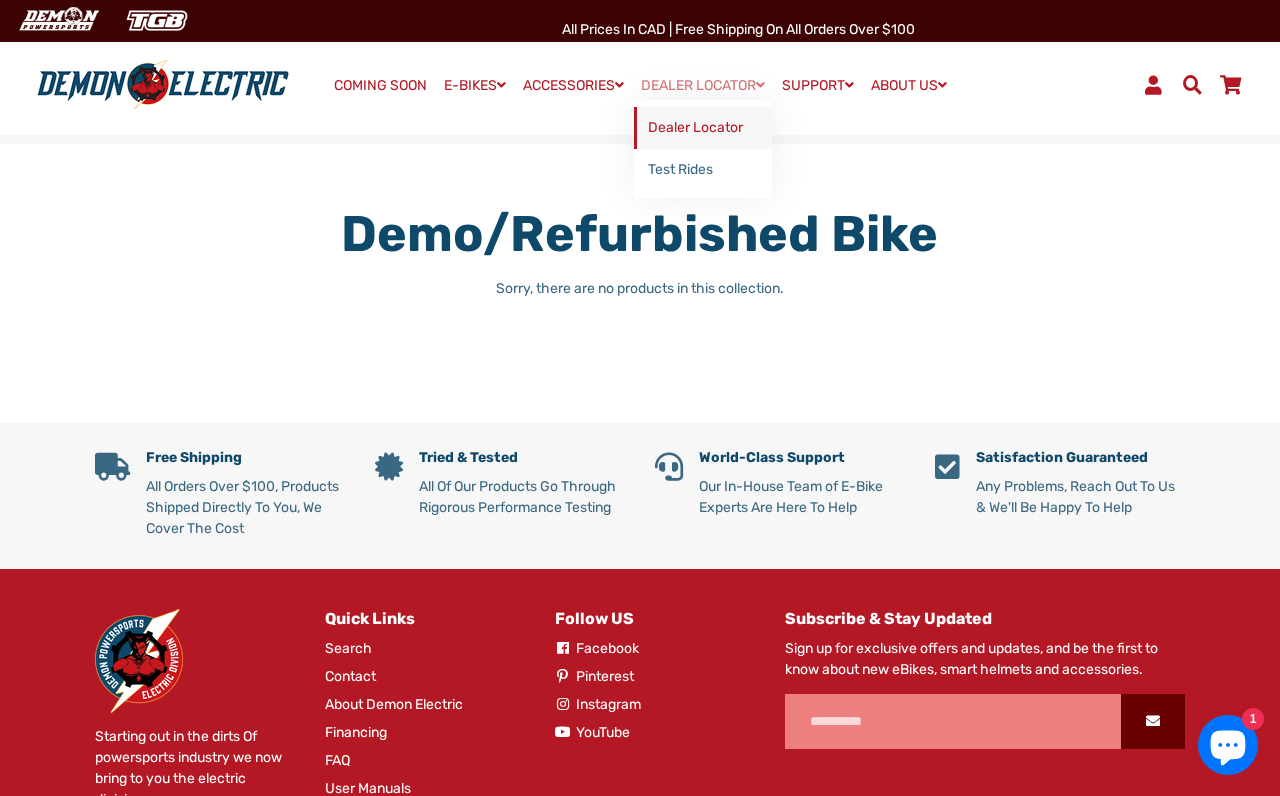 click on "Dealer Locator" at bounding box center [703, 128] 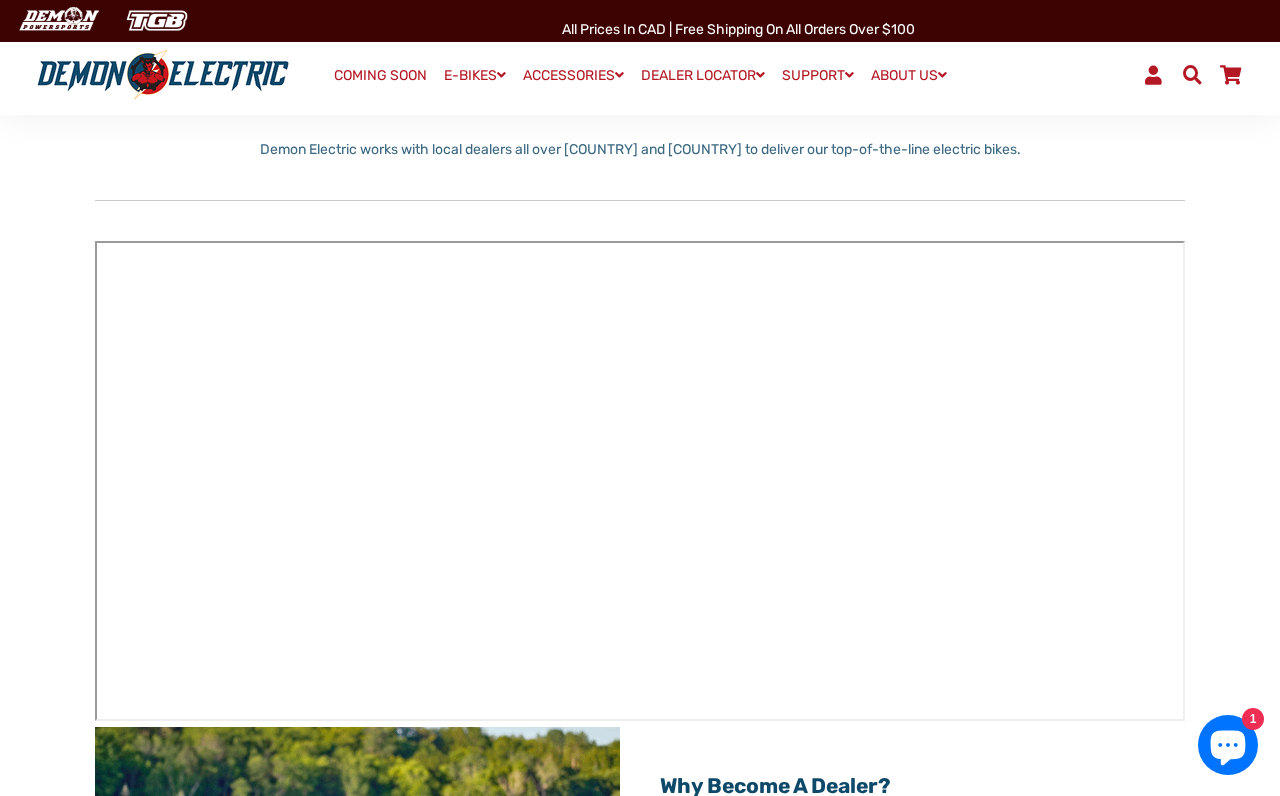 scroll, scrollTop: 173, scrollLeft: 0, axis: vertical 